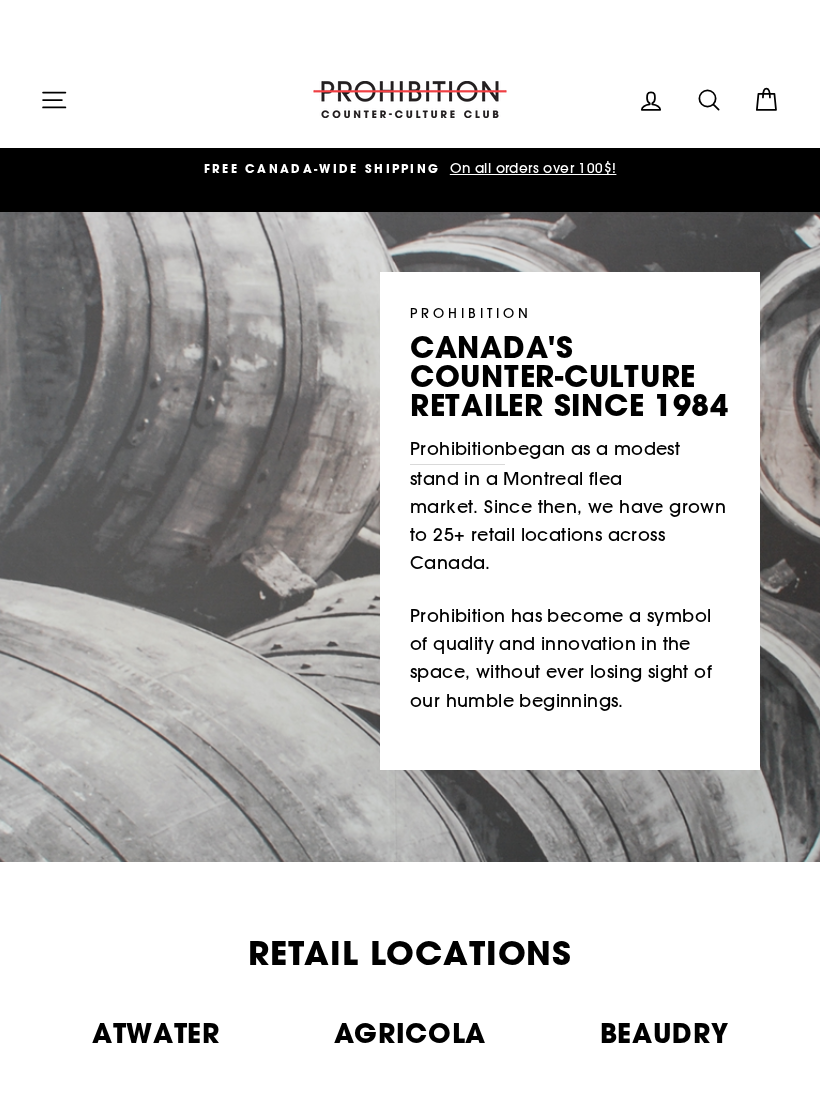 scroll, scrollTop: 0, scrollLeft: 0, axis: both 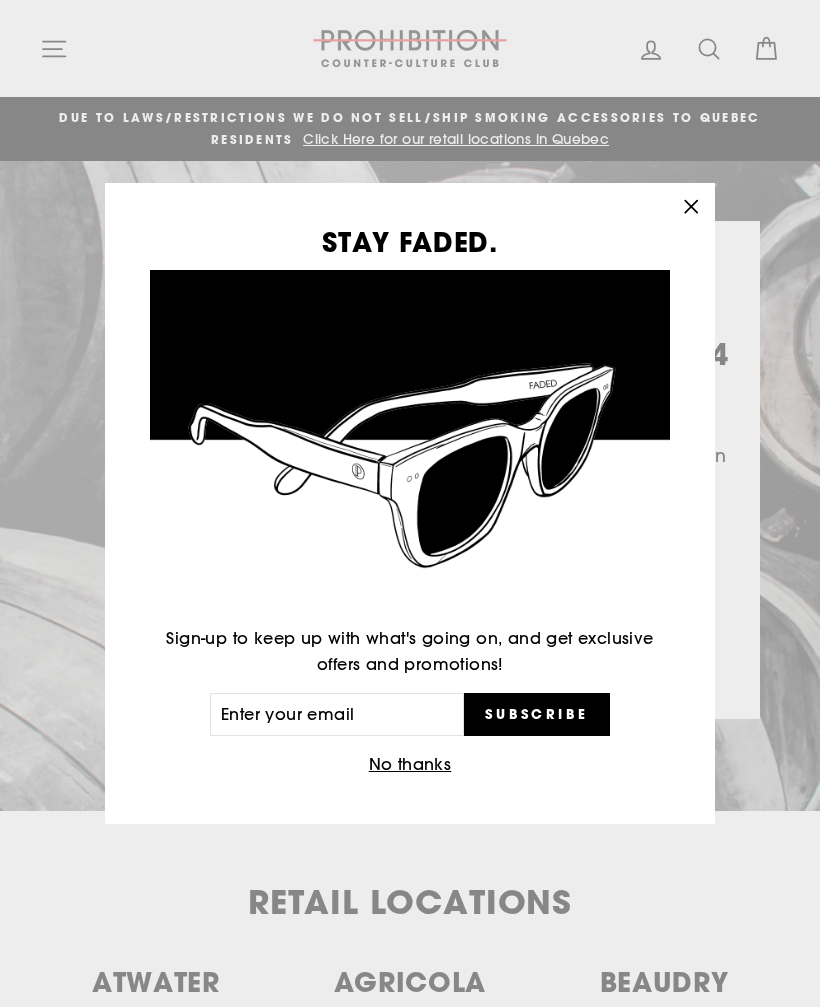 click 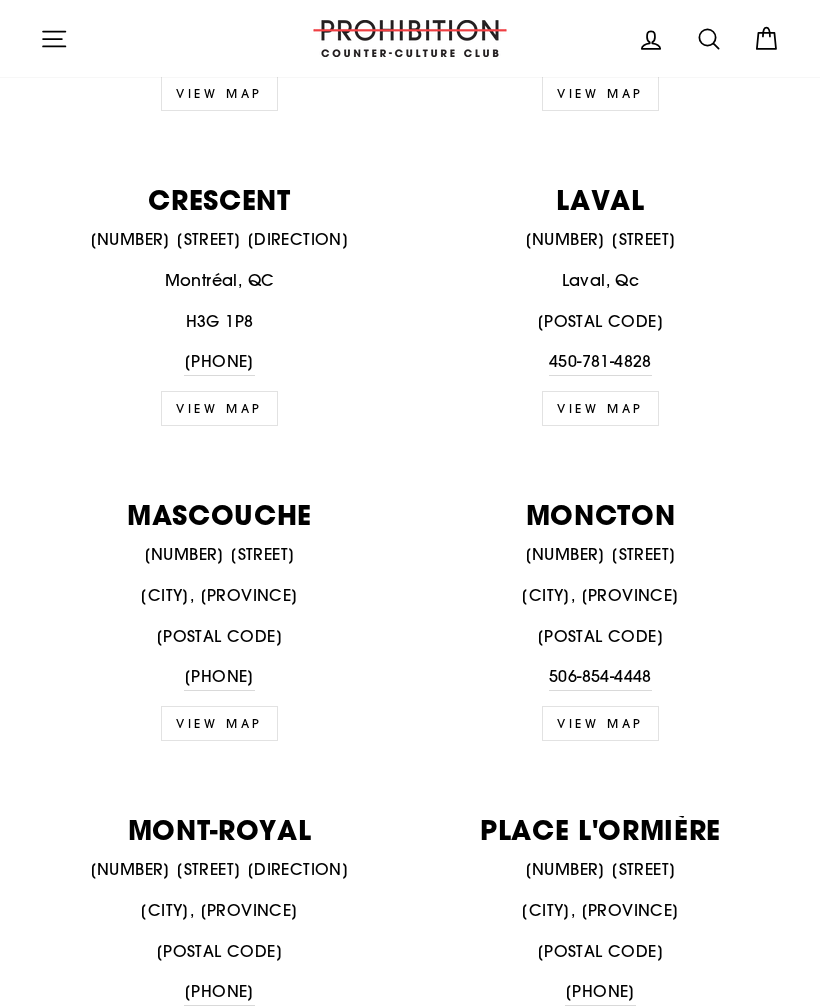 scroll, scrollTop: 1408, scrollLeft: 0, axis: vertical 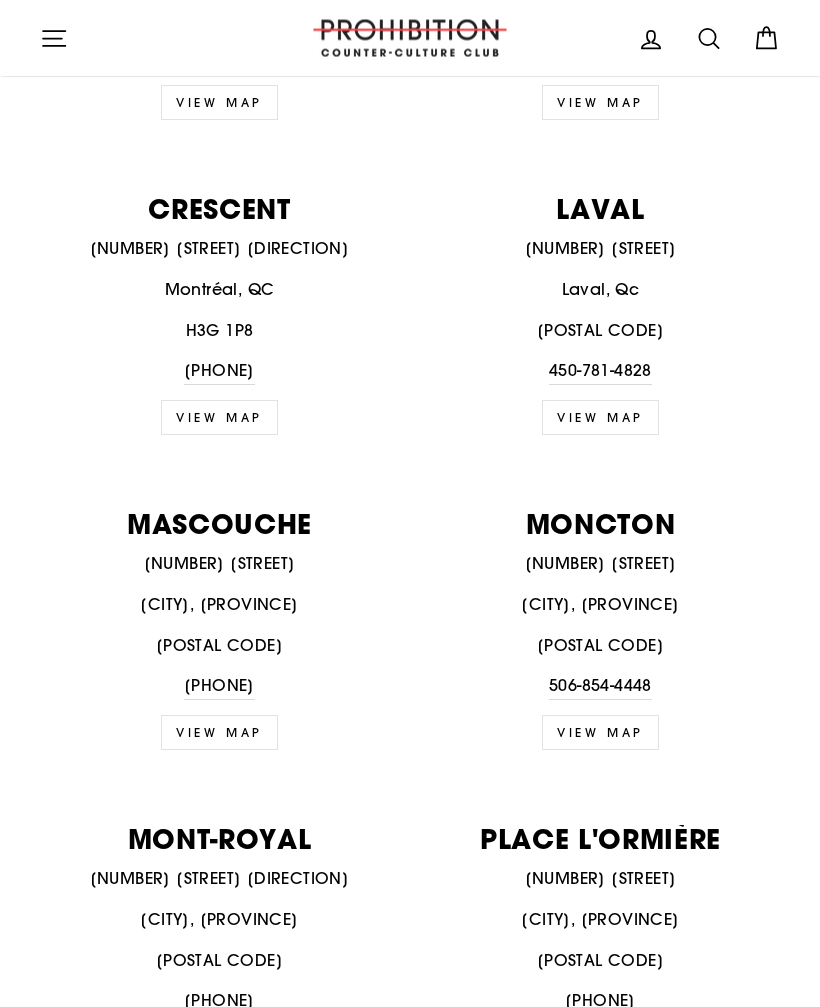 click 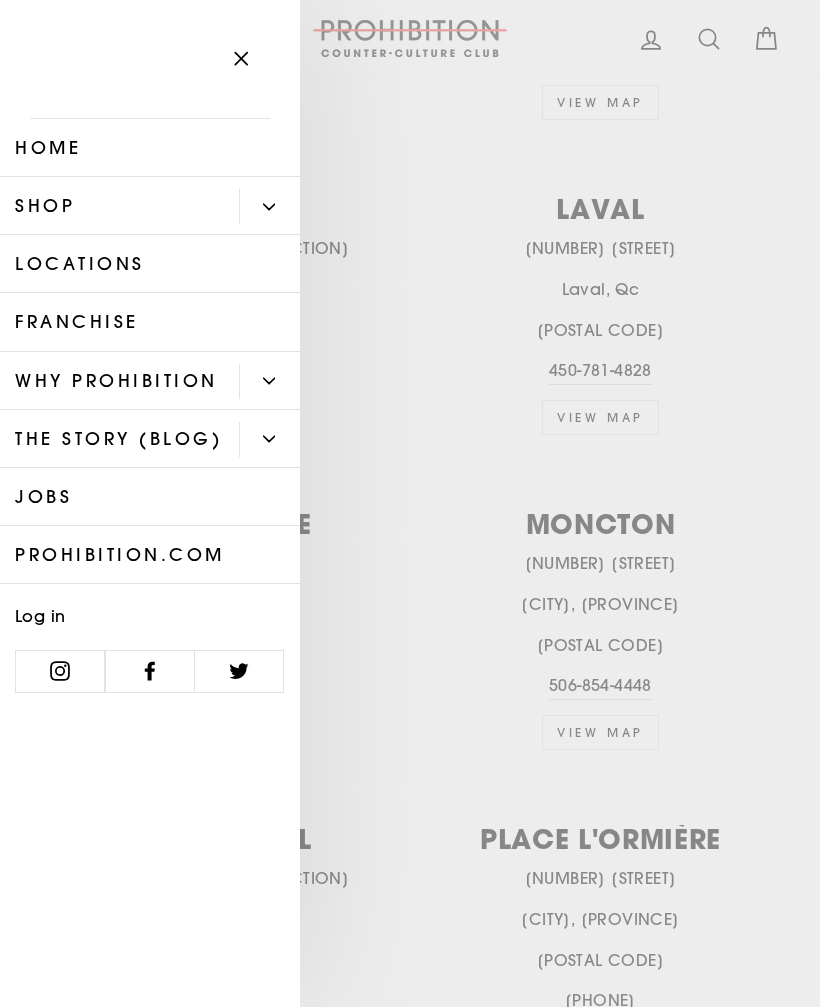 click on "PROHIBITION
canada's counter-culture retailer since 1984
Prohibition  began as a modest stand in a Montreal flea market. Since then, we have grown to 25+ retail locations across Canada. Prohibition has become a symbol of quality and innovation in the space, without ever losing sight of our humble beginnings.
Retail Locations
ATWATER
536 Atwater Ave.,  Montréal, Qc H4C 2G5 438-387-4655
AGRICOLA" at bounding box center (410, 1392) 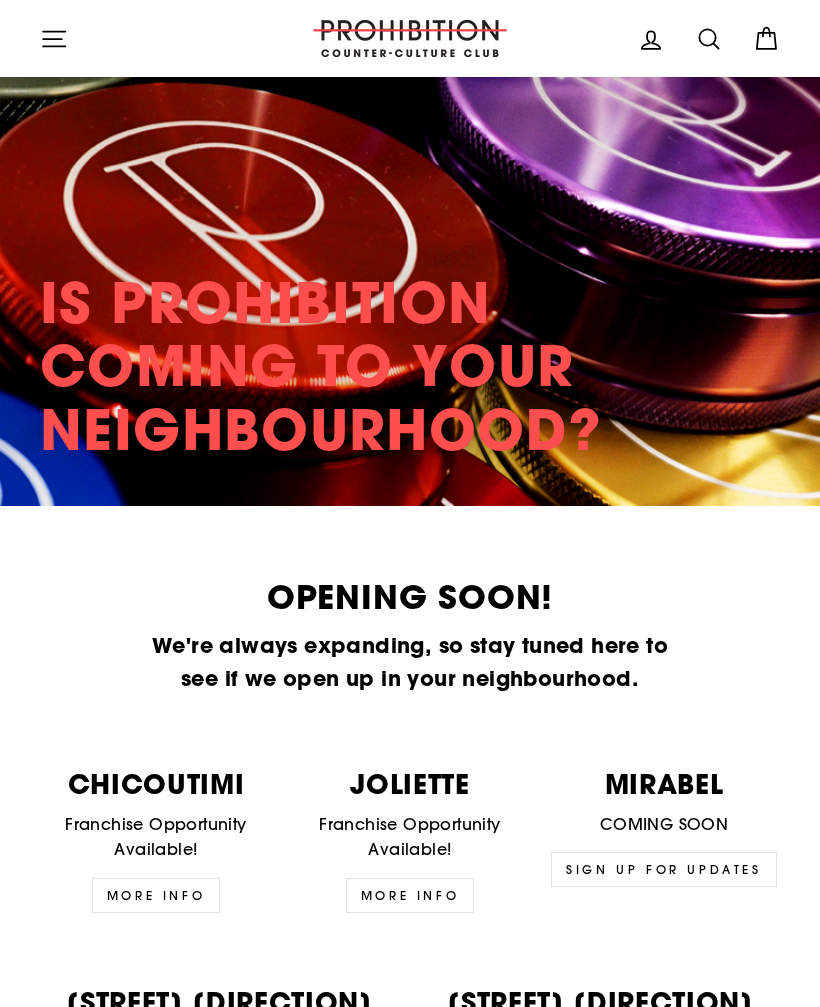 scroll, scrollTop: 4303, scrollLeft: 0, axis: vertical 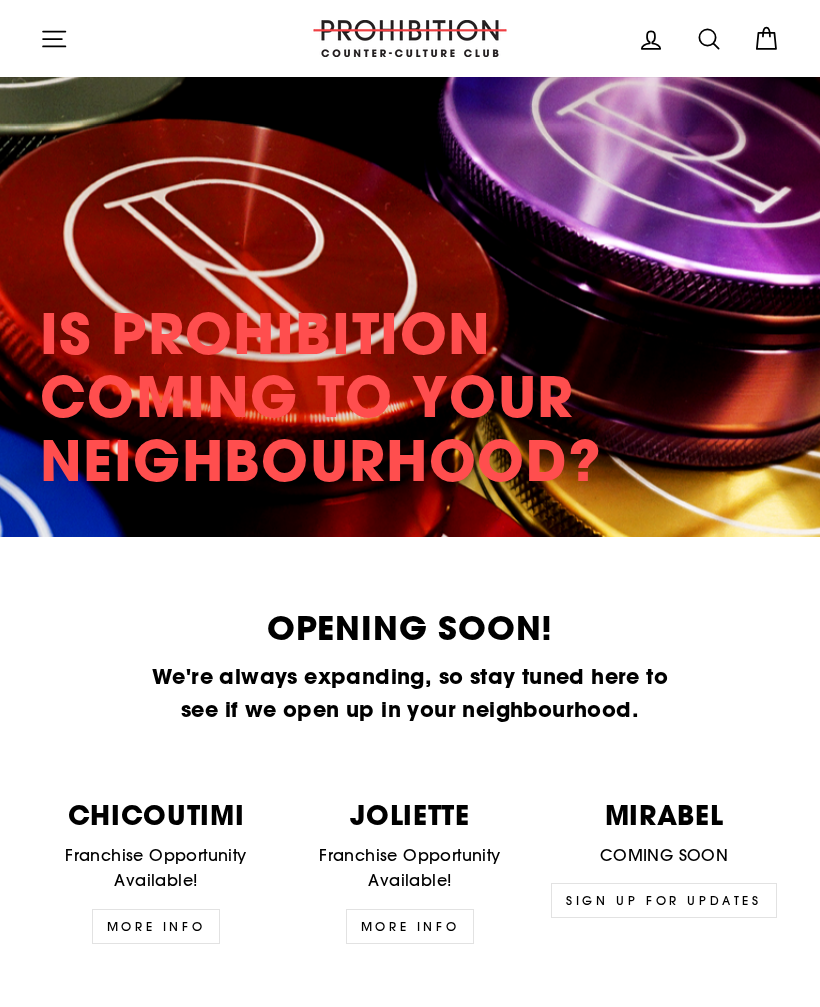 click 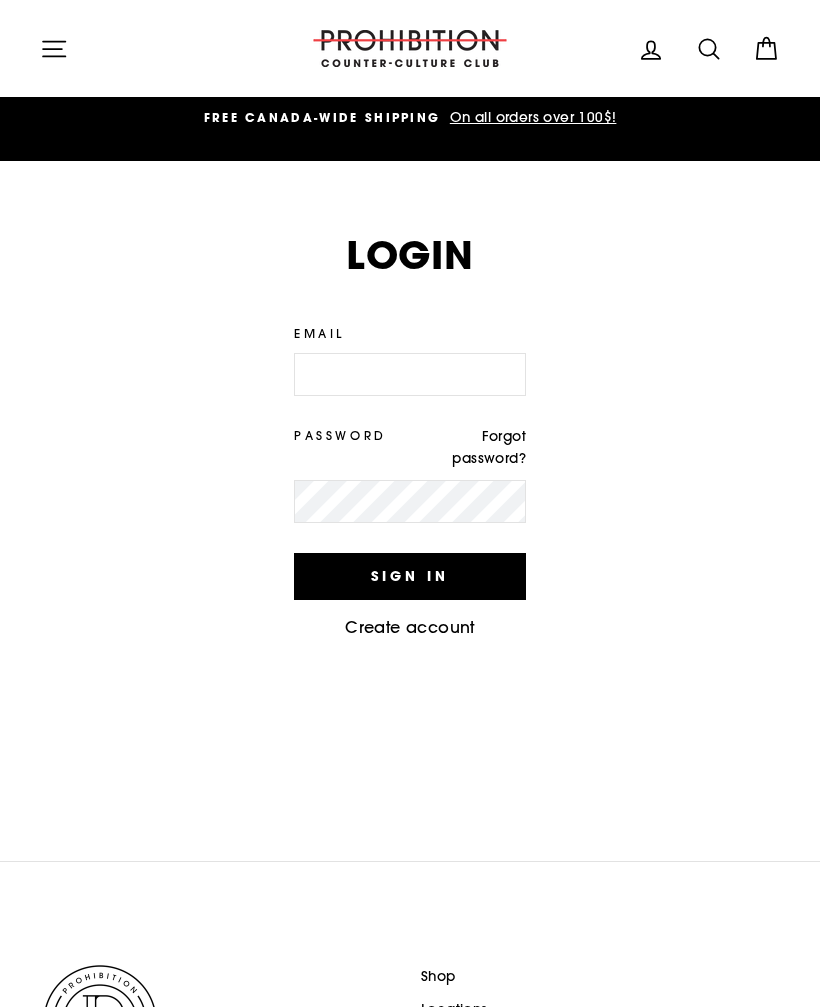 scroll, scrollTop: 0, scrollLeft: 0, axis: both 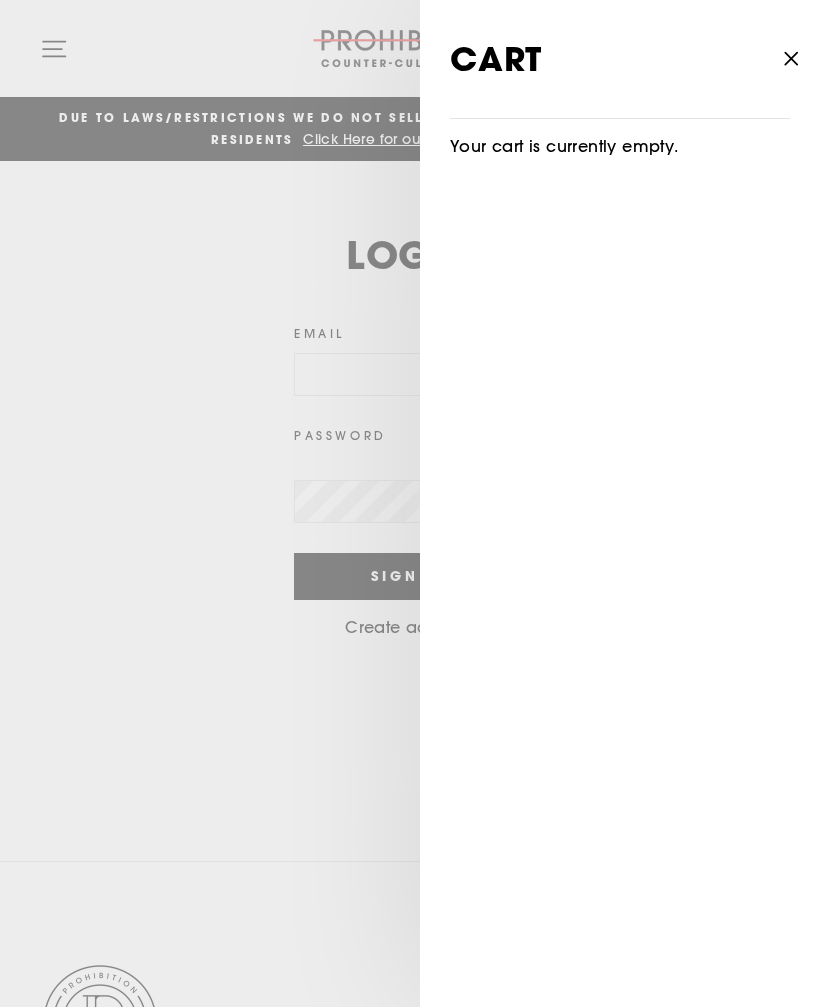 click 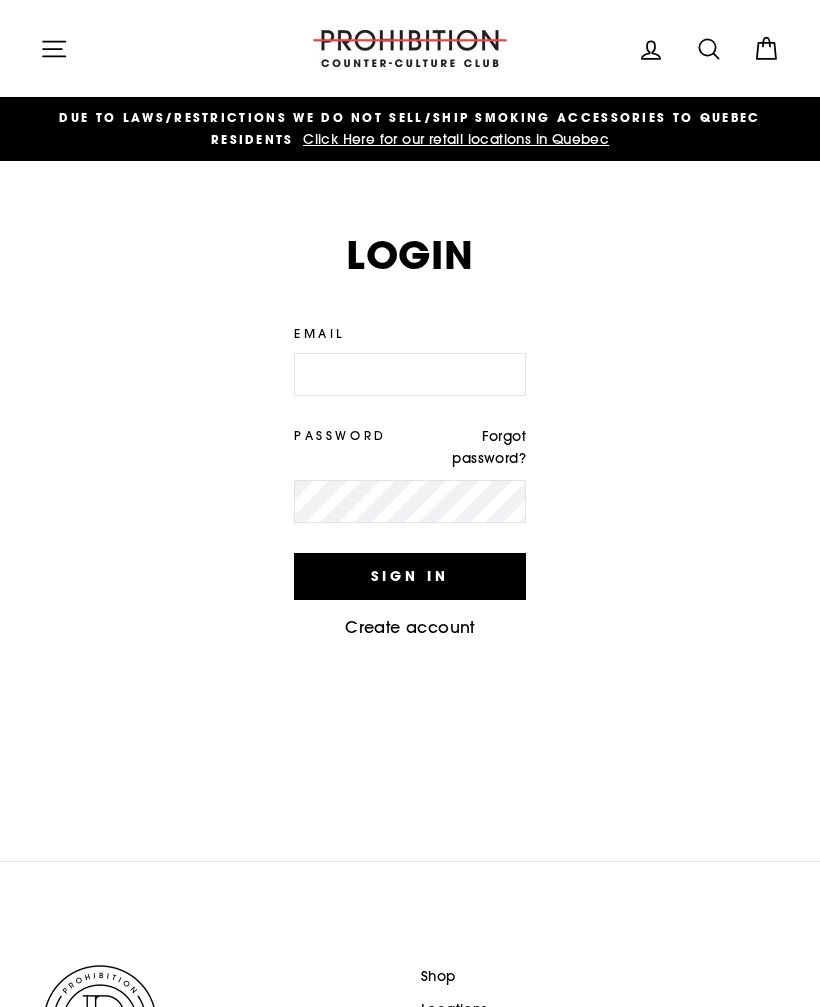 click 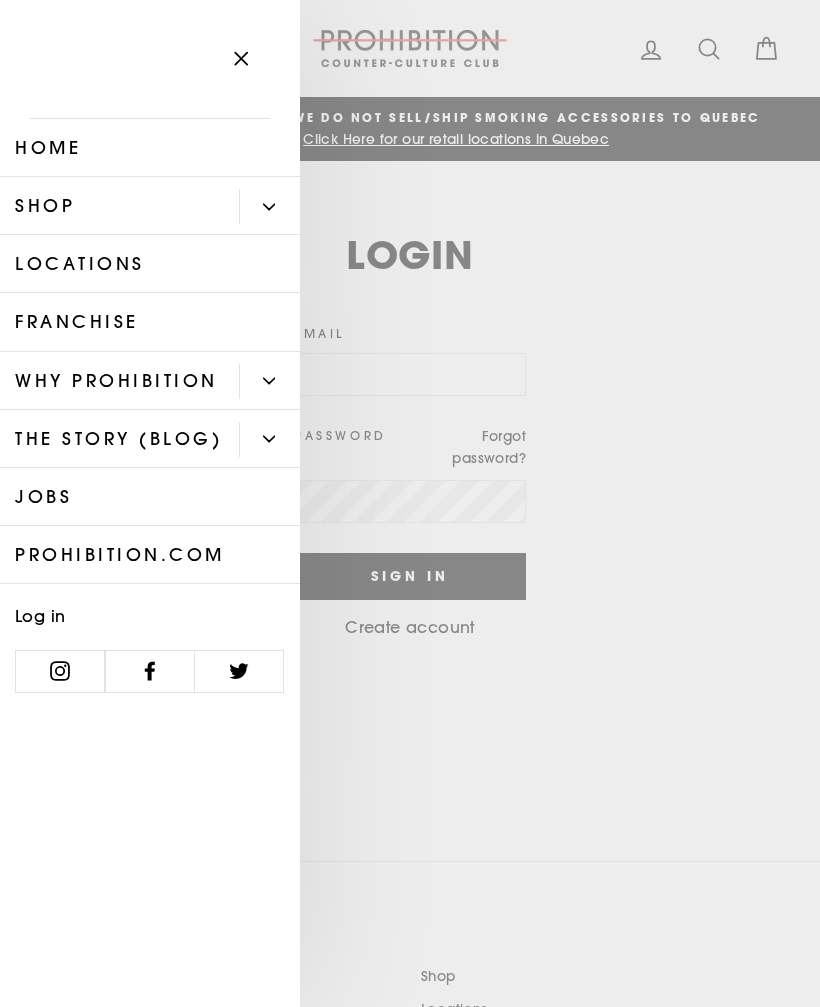 click at bounding box center [269, 206] 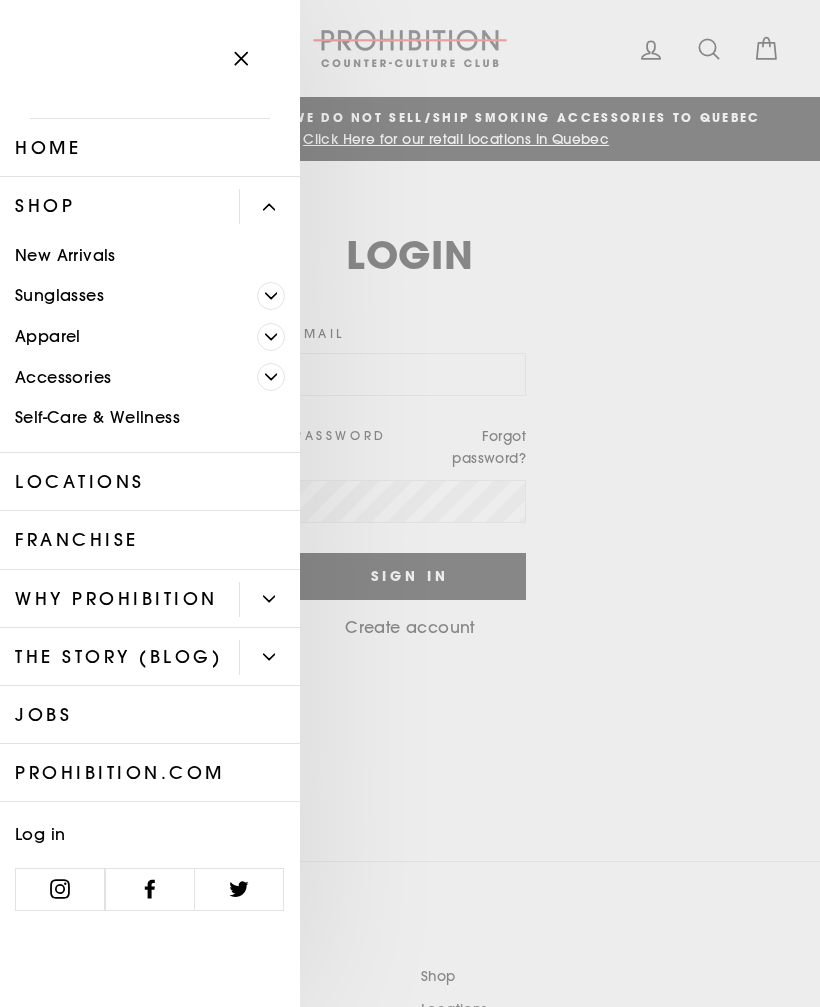 click at bounding box center (271, 377) 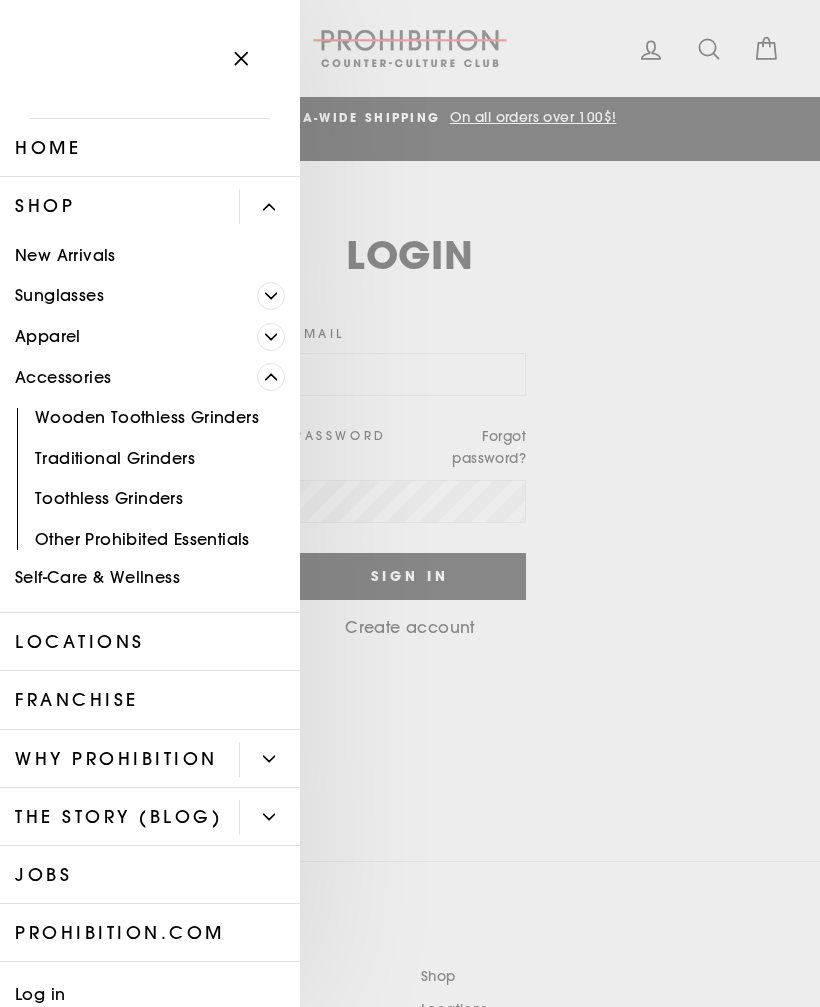 click on "Other Prohibited Essentials" at bounding box center (150, 539) 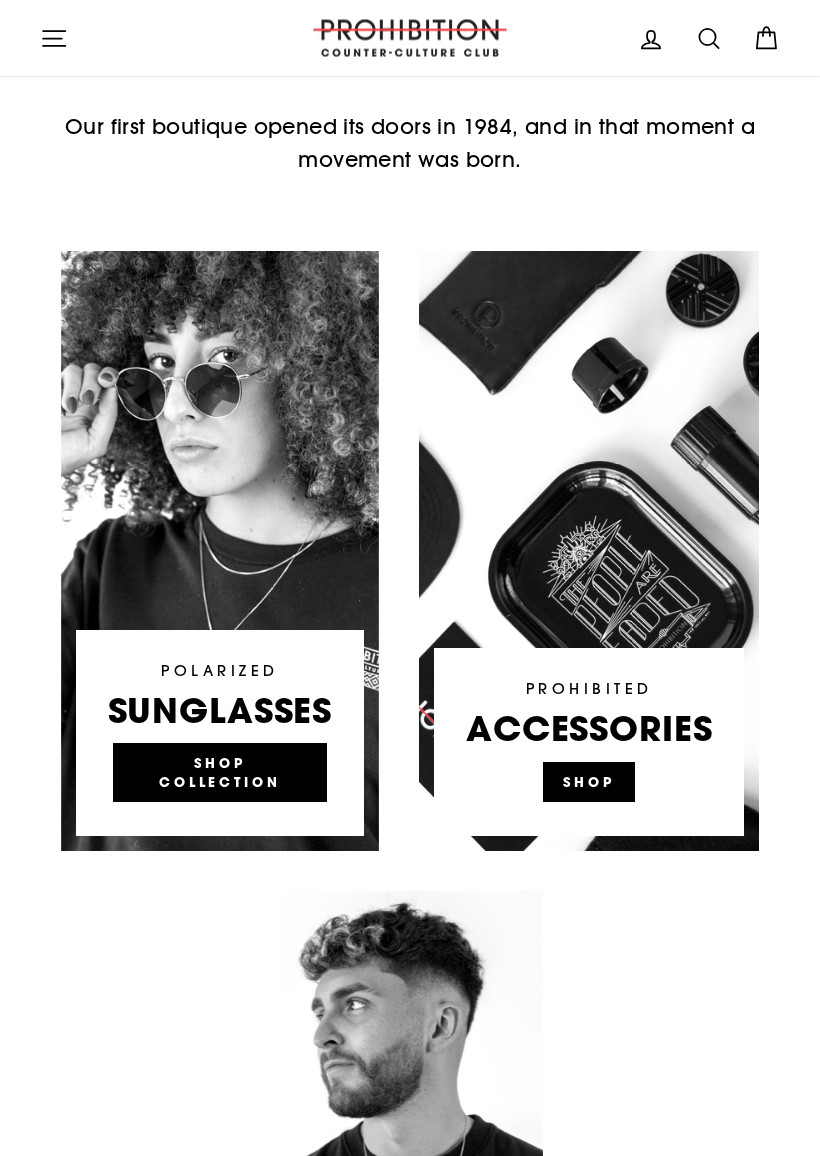 scroll, scrollTop: 1017, scrollLeft: 0, axis: vertical 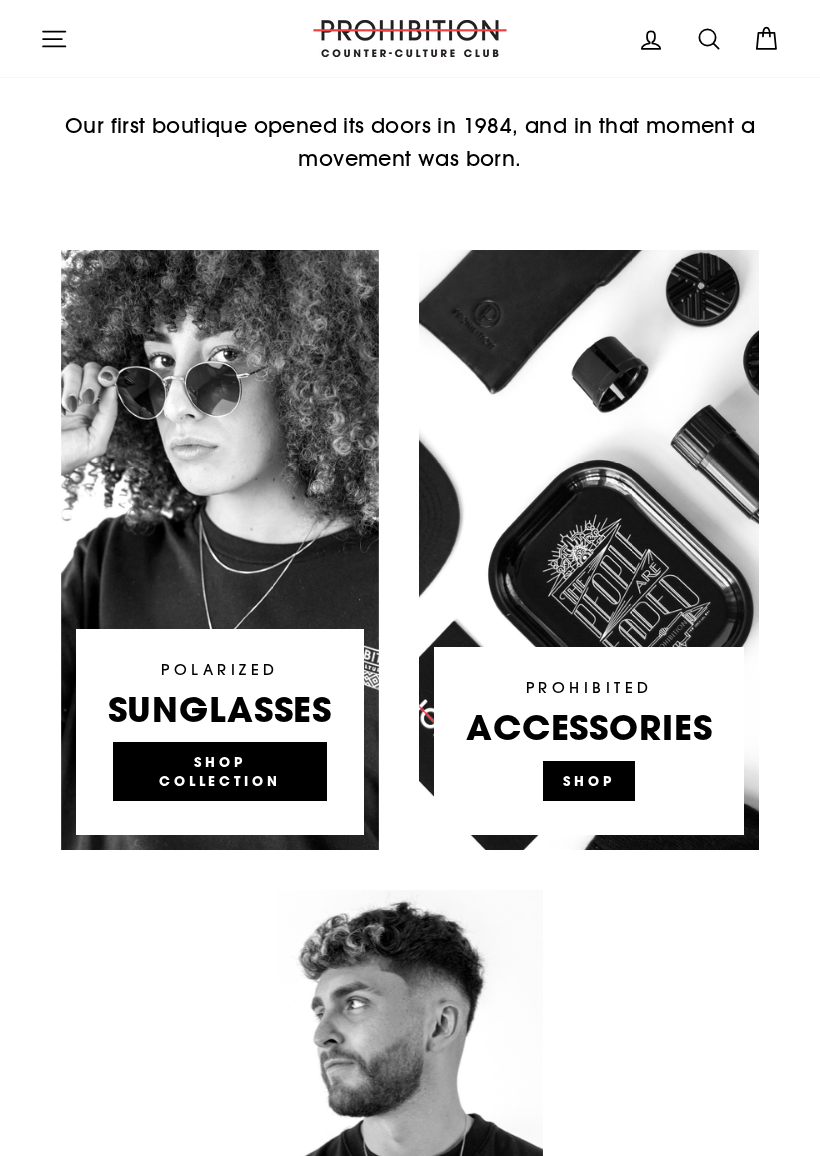 click at bounding box center [589, 550] 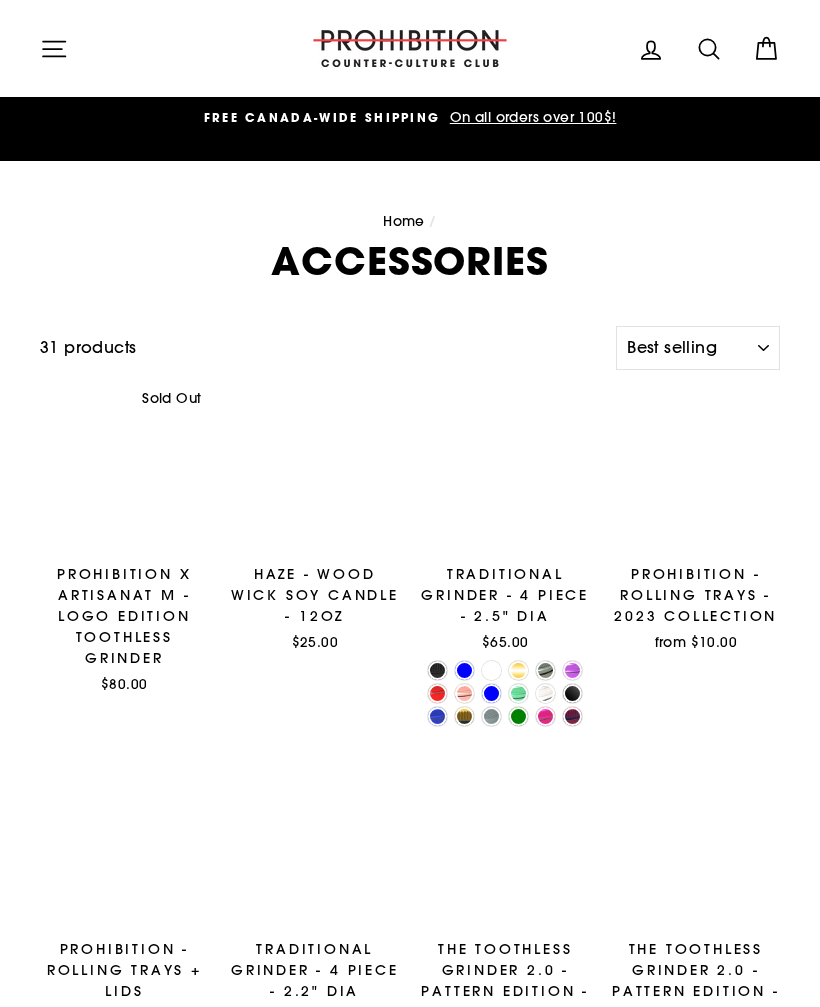 select on "best-selling" 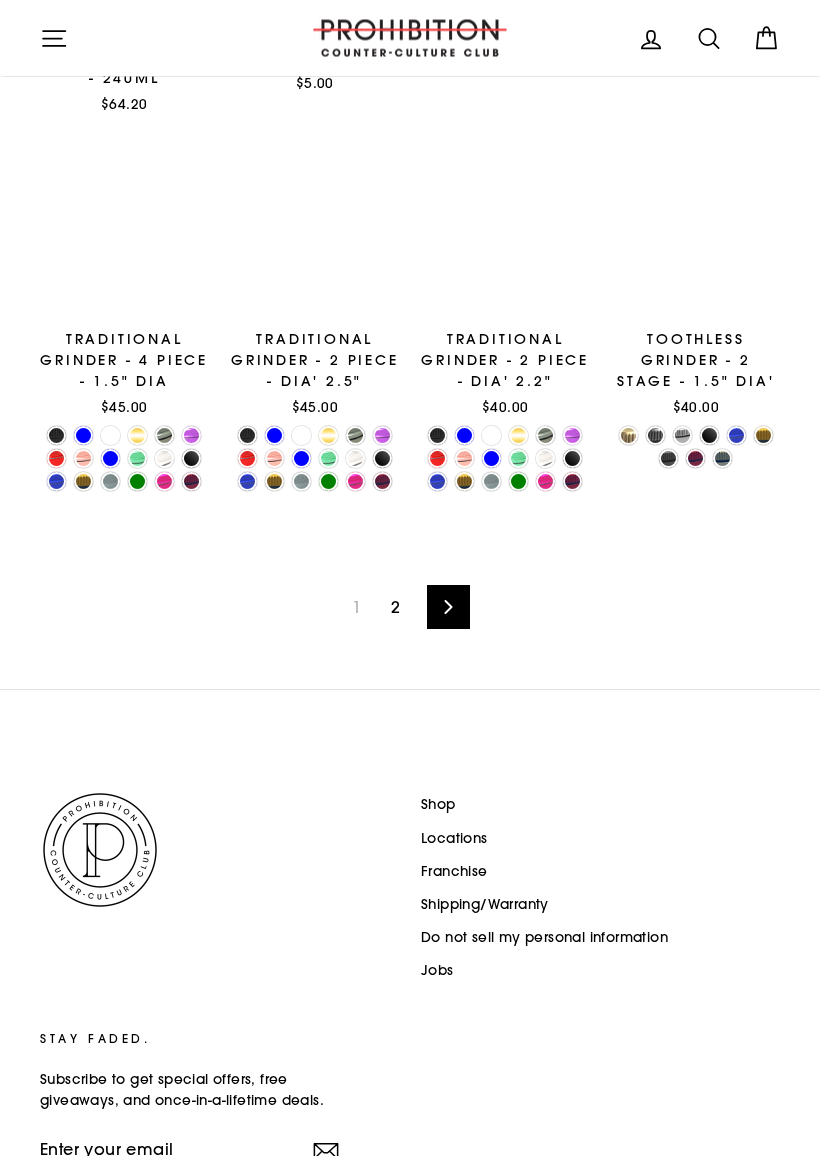 scroll, scrollTop: 2417, scrollLeft: 0, axis: vertical 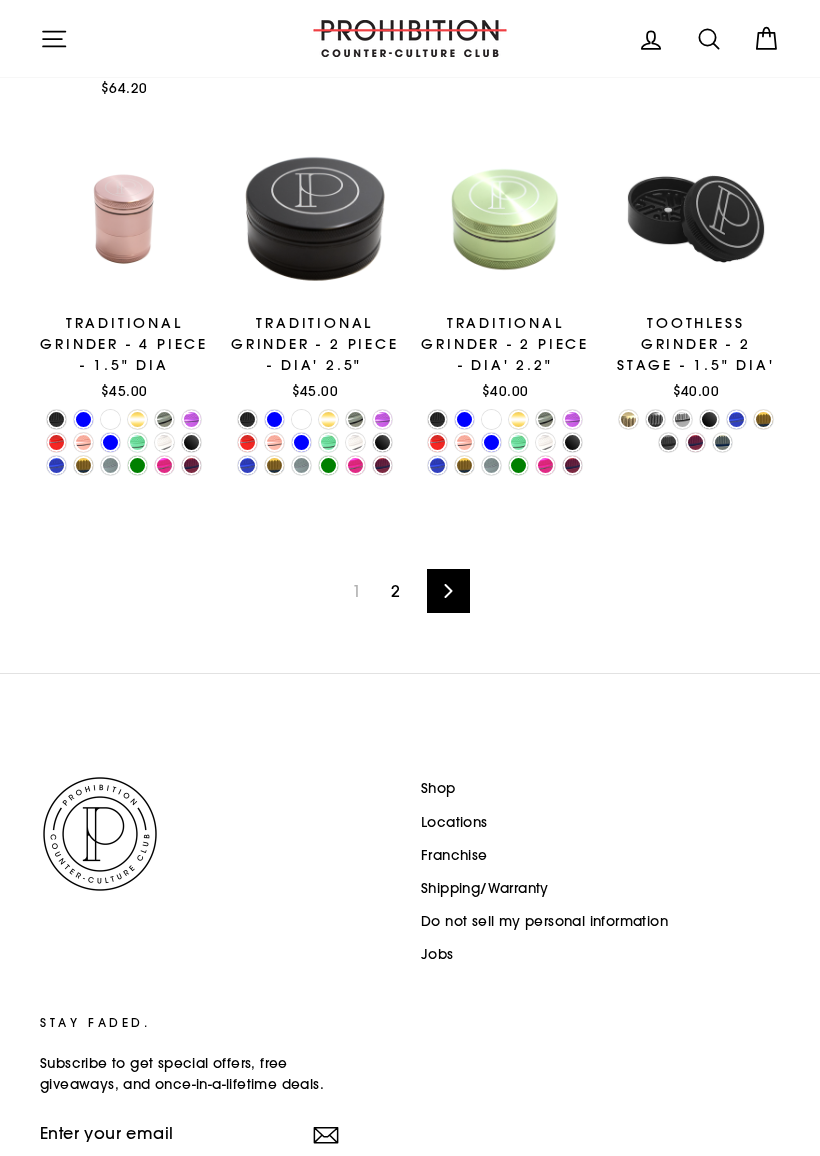 click on "Next" at bounding box center (448, 591) 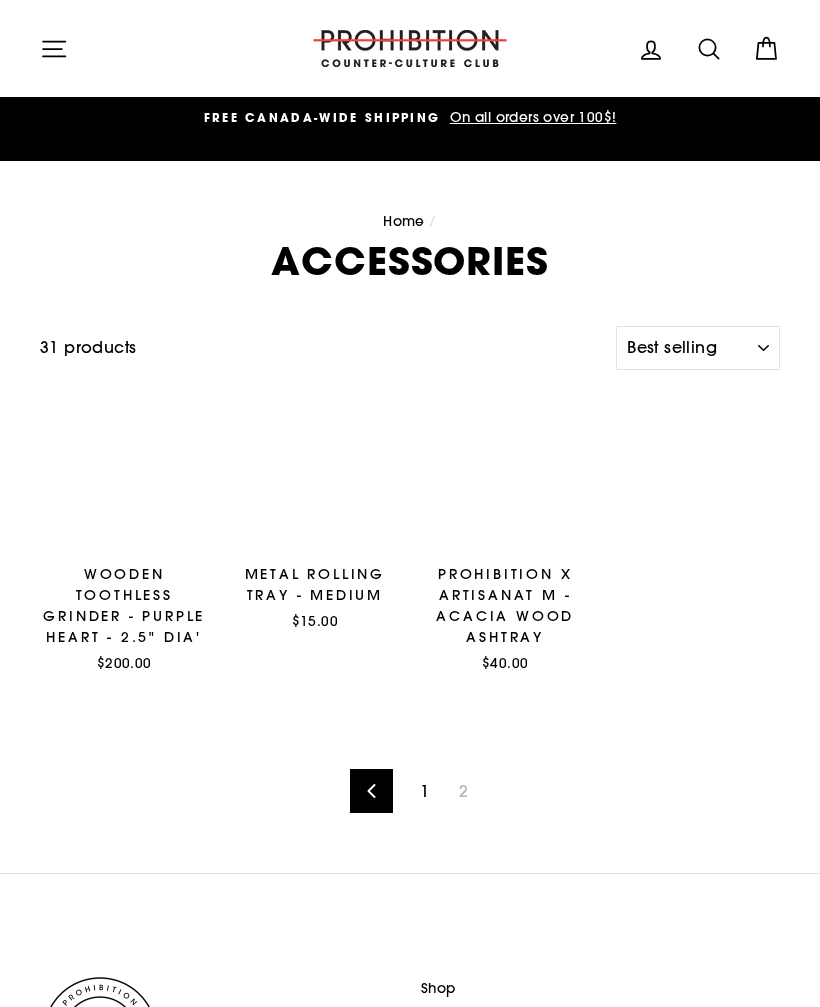 select on "best-selling" 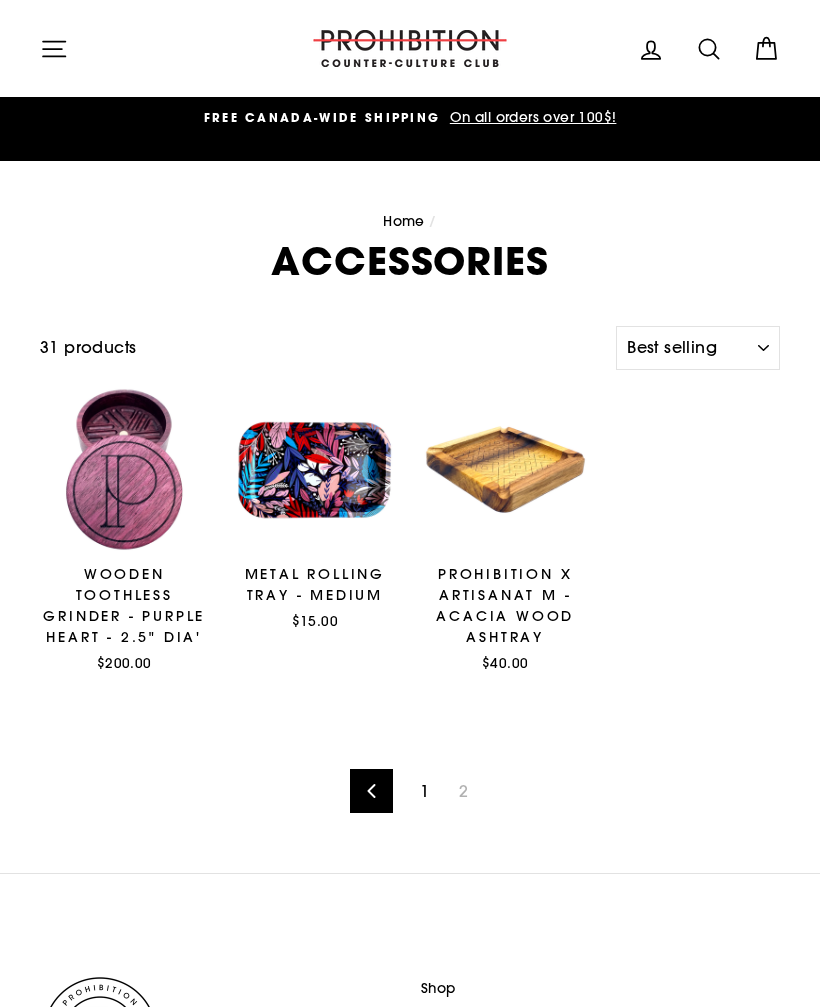 click on "Previous" at bounding box center (371, 791) 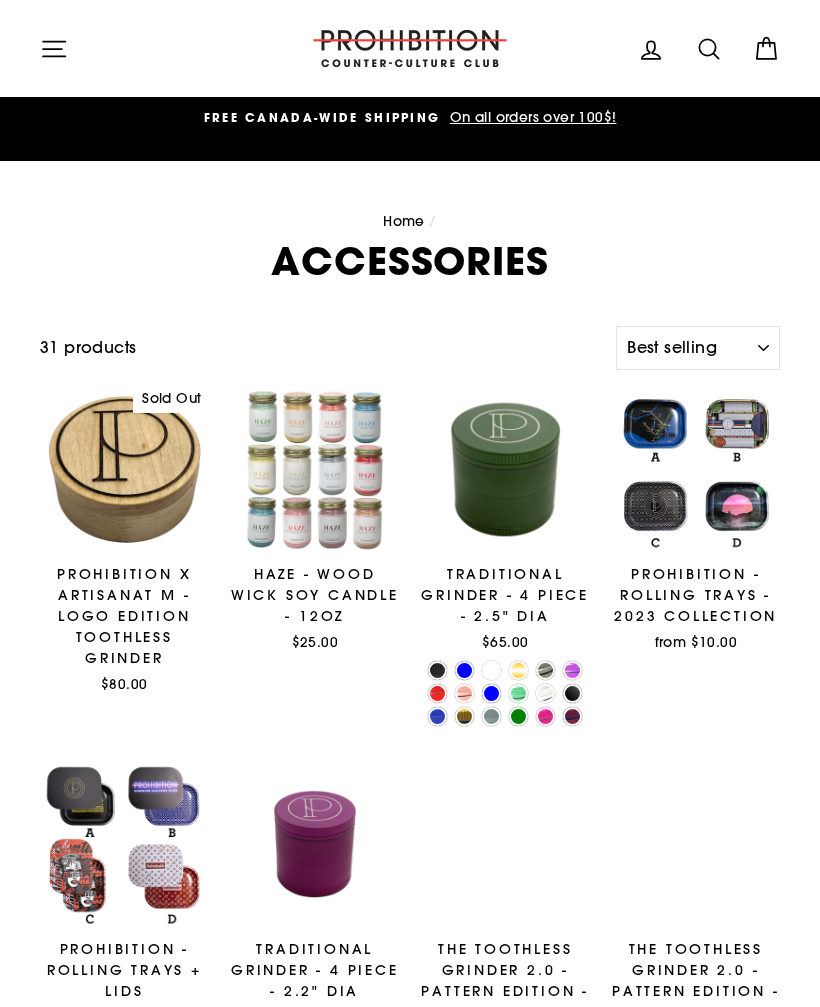 select on "best-selling" 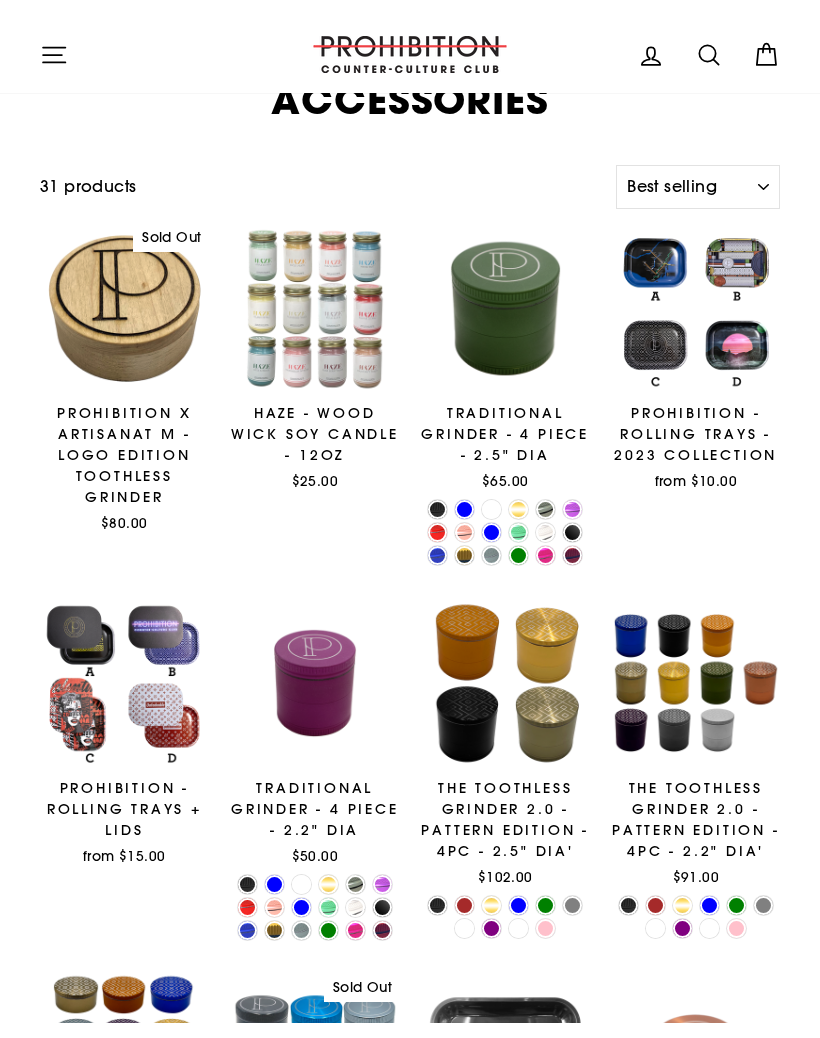 scroll, scrollTop: 0, scrollLeft: 0, axis: both 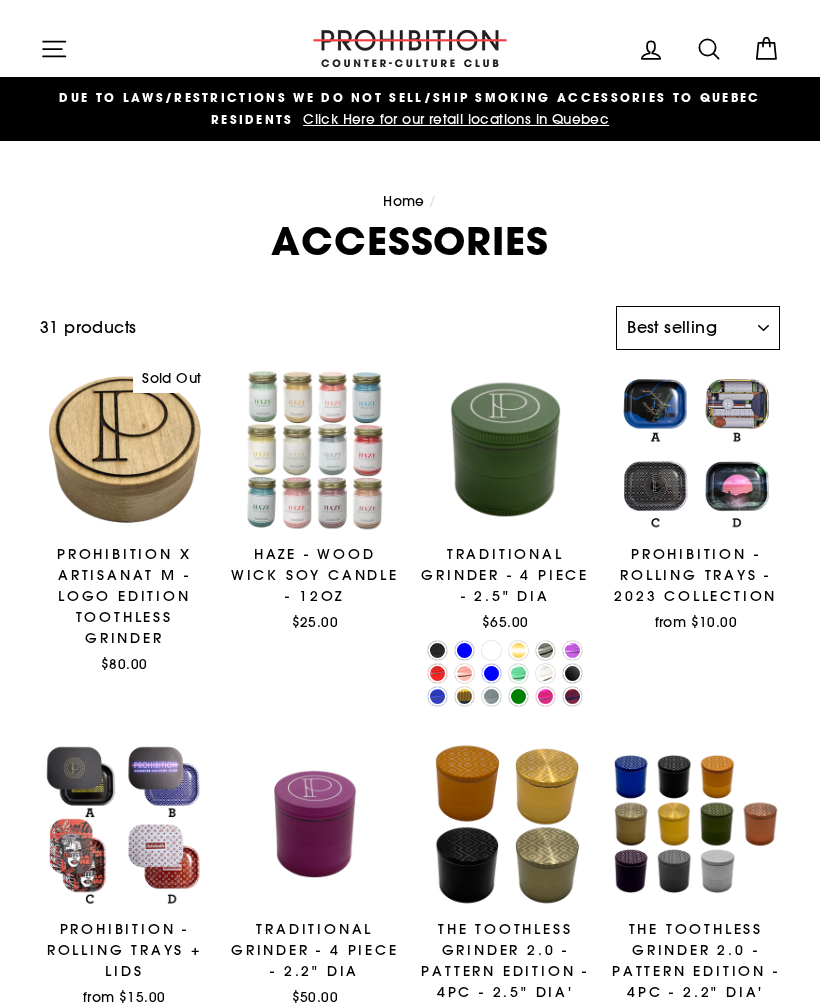 click on "Sort
Featured
Best selling
Alphabetically, A-Z
Alphabetically, Z-A
Price, low to high
Price, high to low
Date, old to new
Date, new to old" at bounding box center [698, 328] 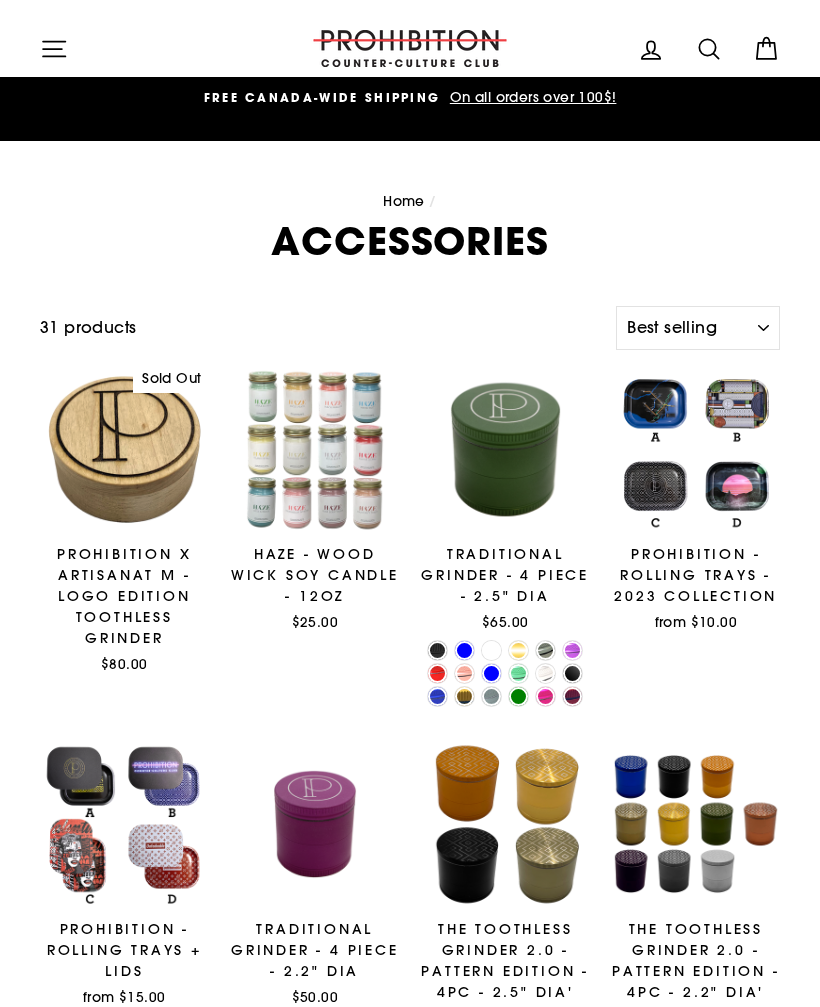 click on "ACCESSORIES" at bounding box center [410, 241] 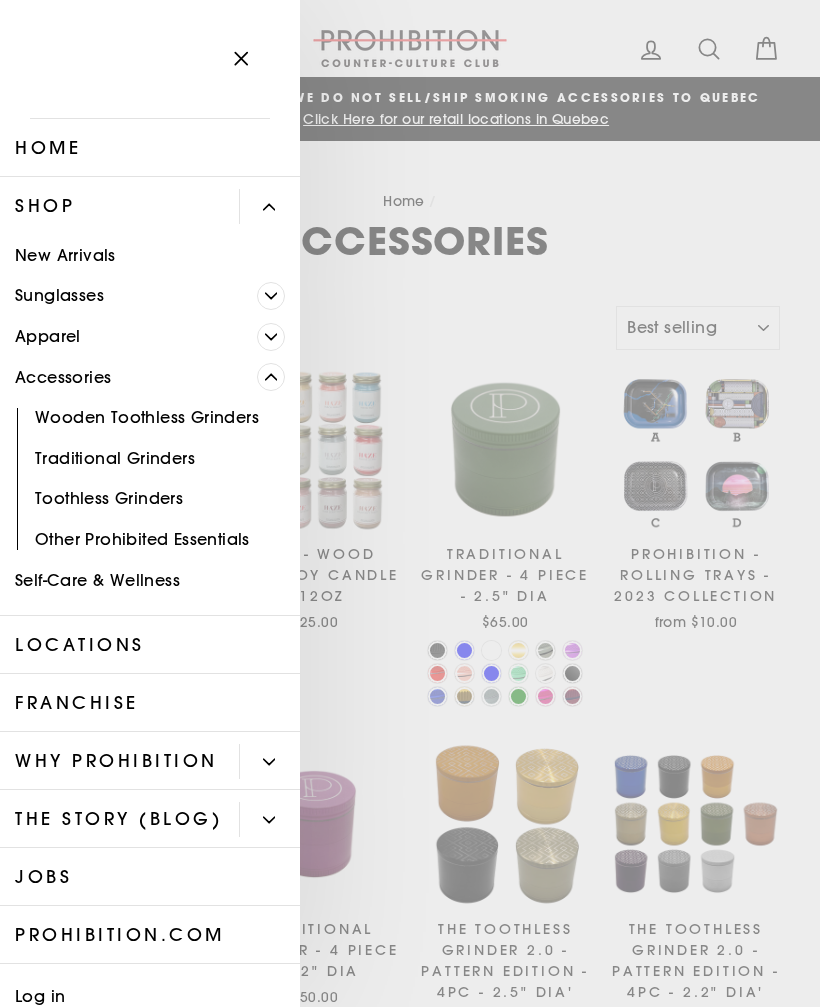 click on "Home
/
ACCESSORIES
Filter
31 products
Sort
Sort
Featured
Best selling
Alphabetically, A-Z
Alphabetically, Z-A
Price, low to high
Price, high to low
Date, old to new
Date, new to old
31 products
Sold Out
PROHIBITION X ARTISANAT M - LOGO EDITION TOOTHLESS GRINDER $80.00
Quick view
$25.00" at bounding box center [410, 1606] 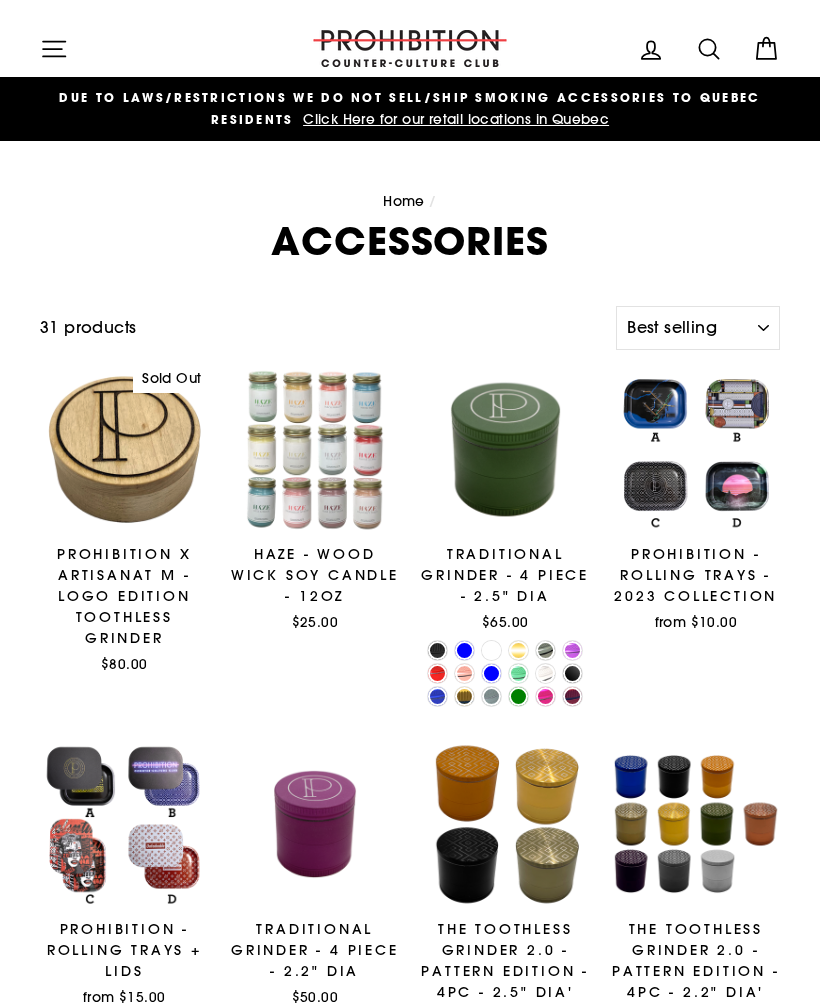 click 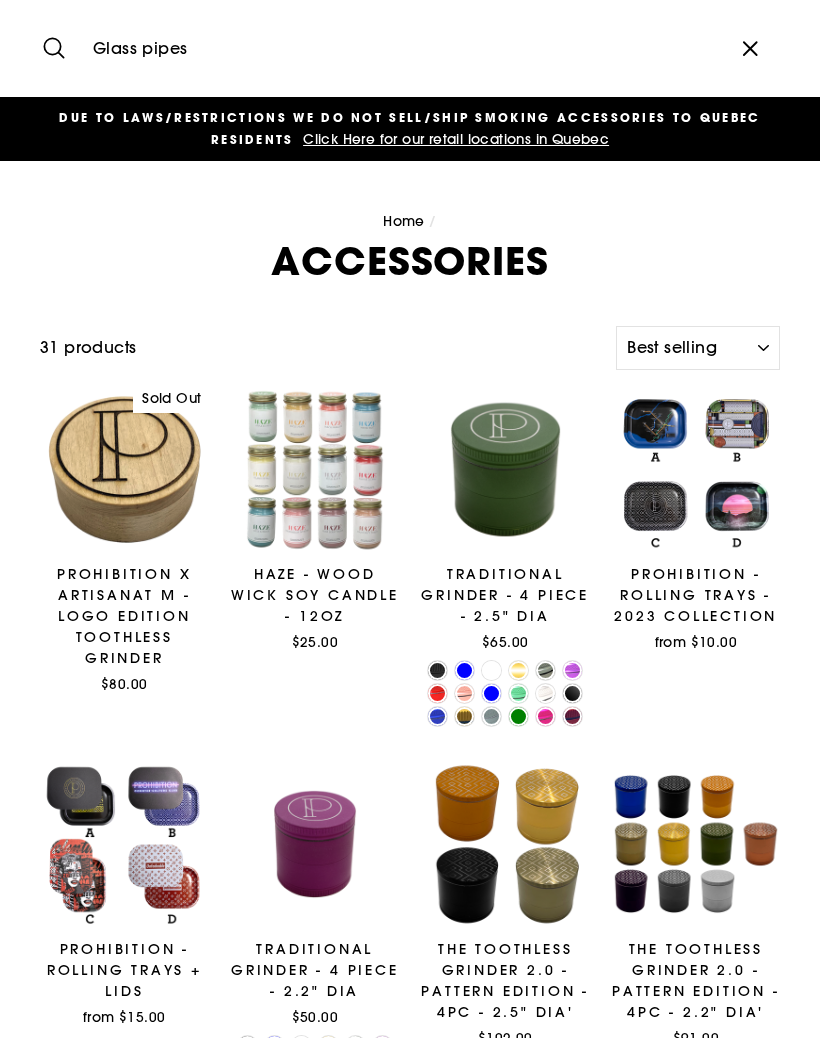 type on "Glass pipes" 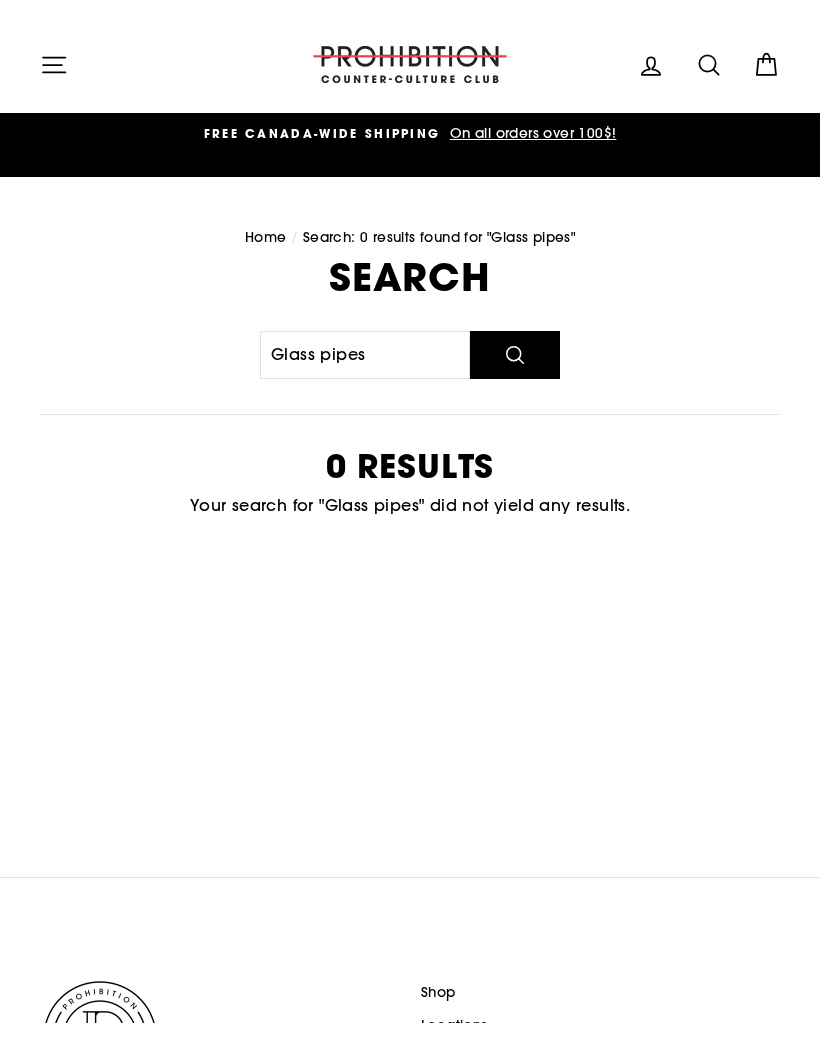 scroll, scrollTop: 0, scrollLeft: 0, axis: both 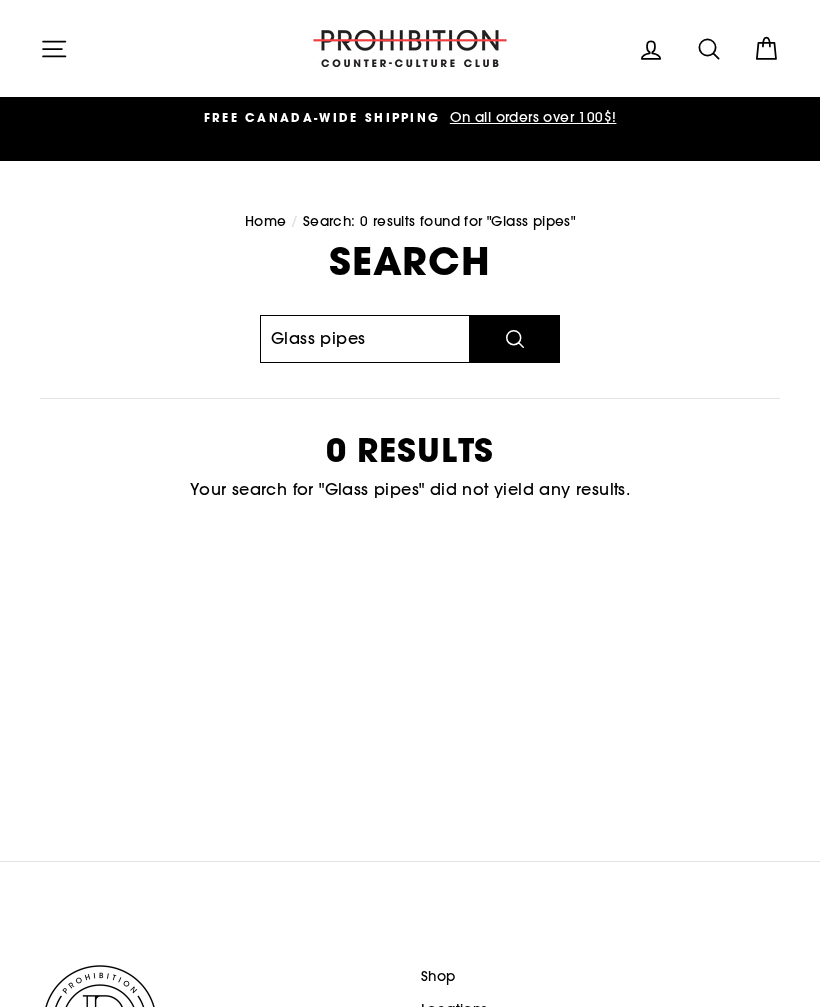 click on "Glass pipes" at bounding box center [365, 339] 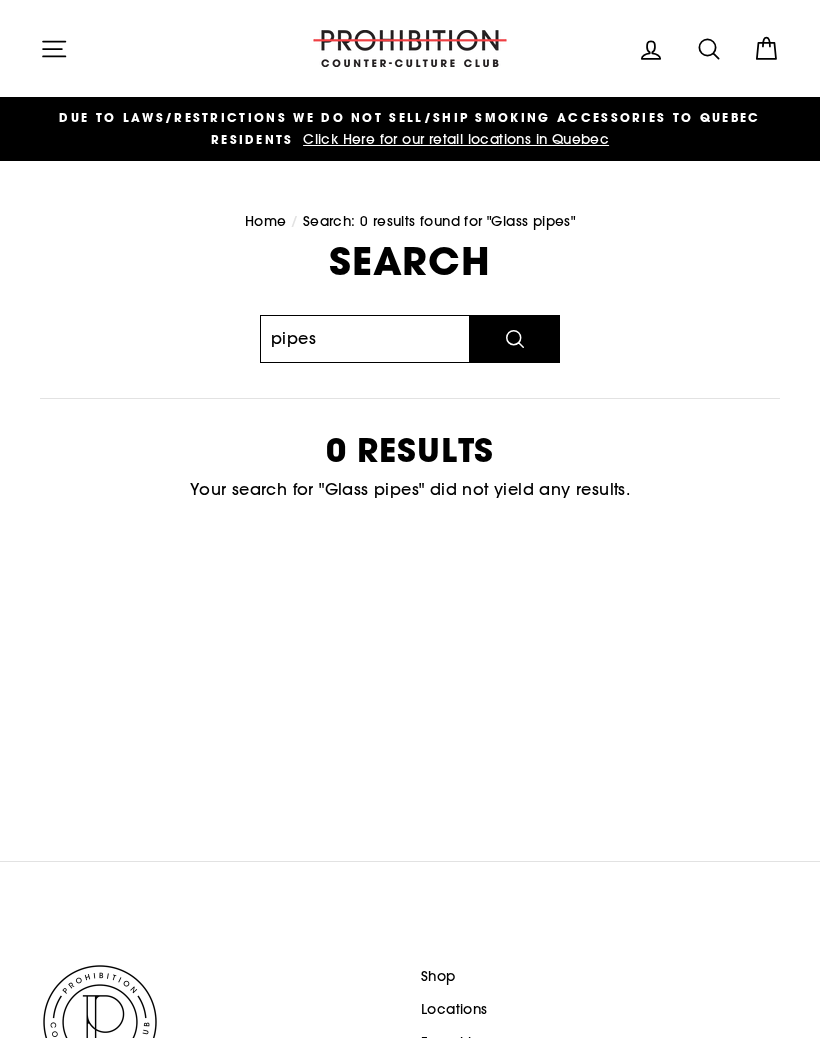 type on "pipes" 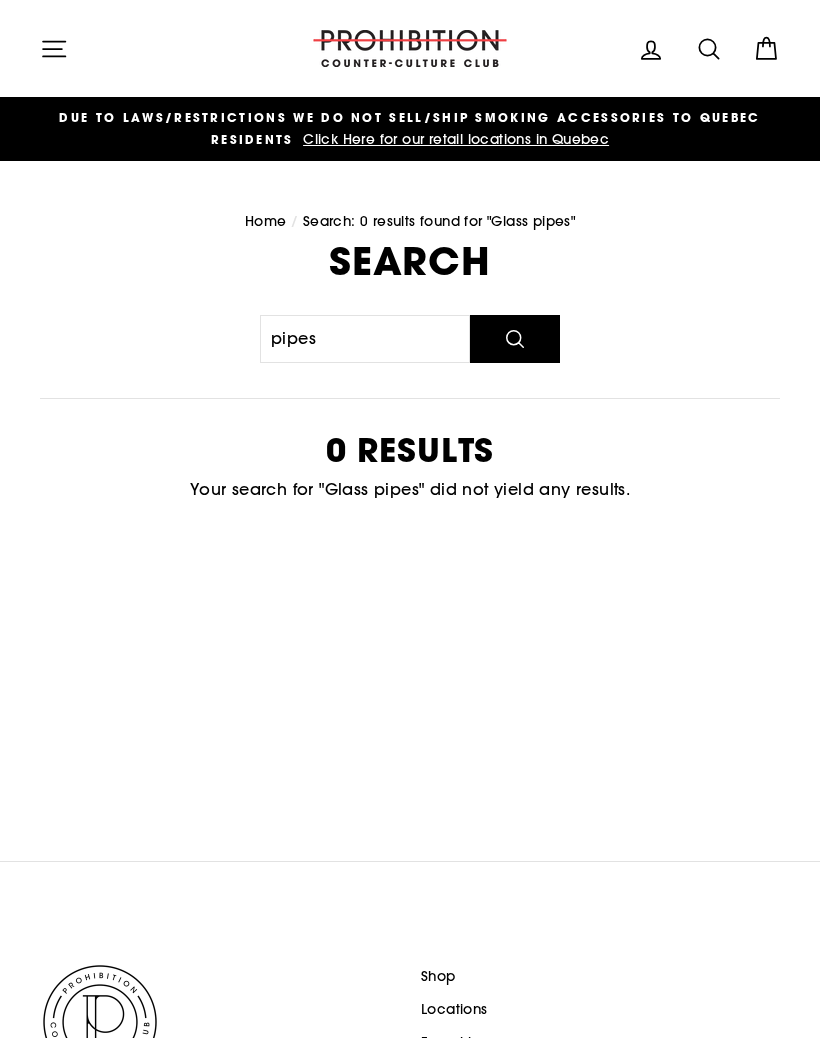 click on "Search" at bounding box center (515, 339) 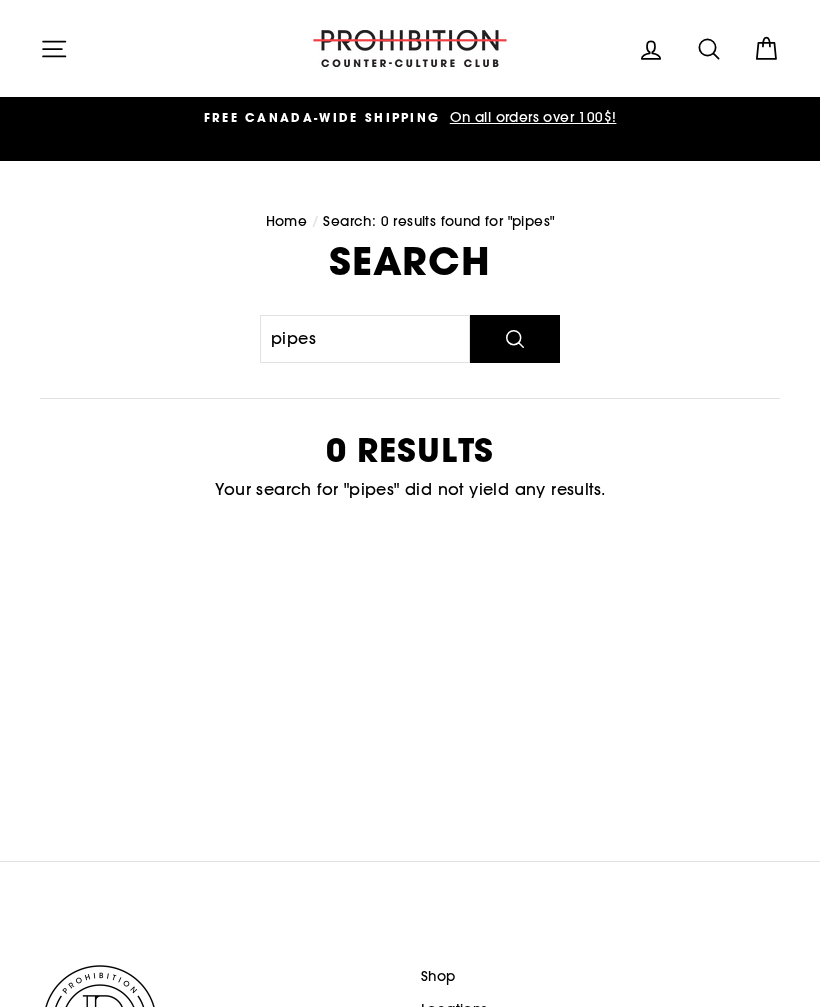 scroll, scrollTop: 0, scrollLeft: 0, axis: both 